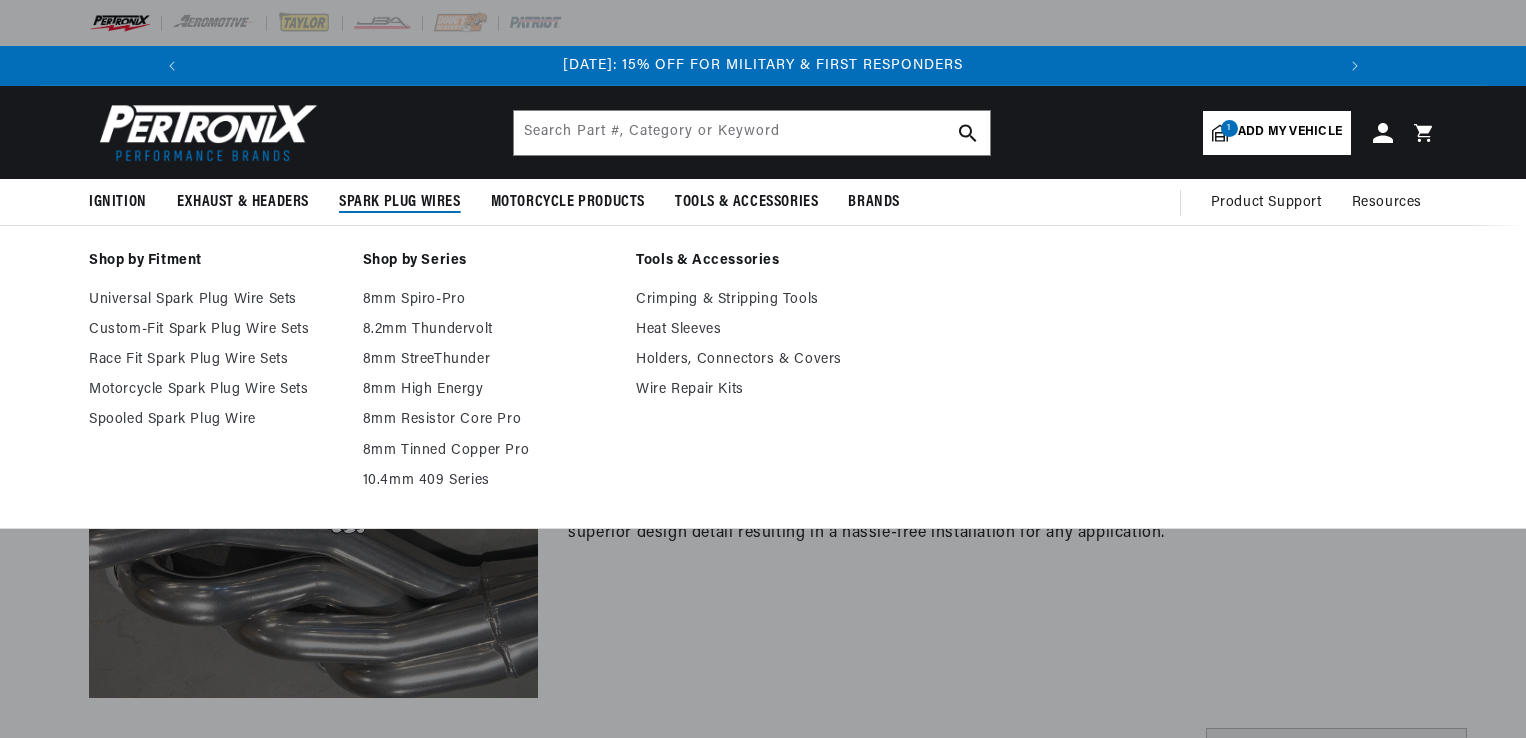 scroll, scrollTop: 0, scrollLeft: 0, axis: both 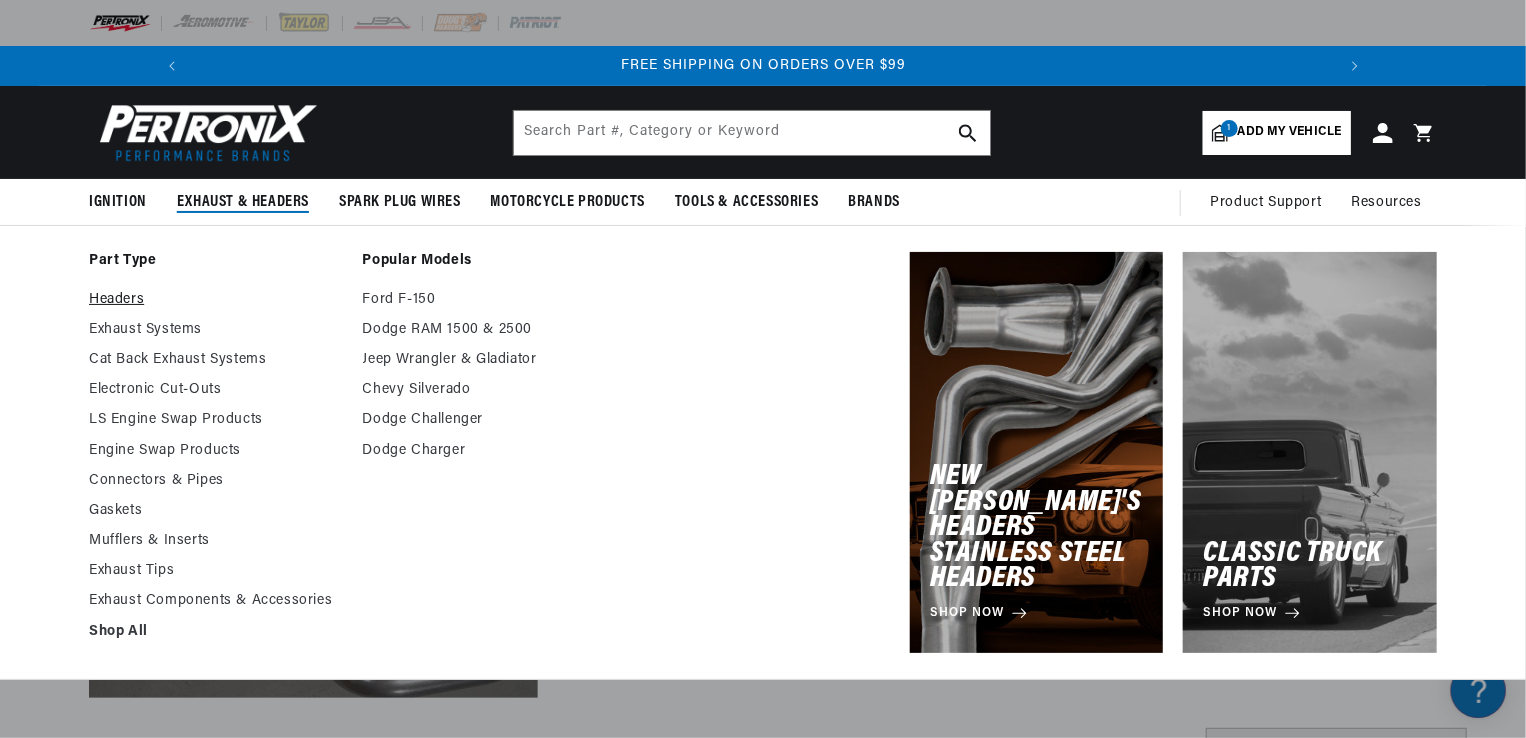 click on "Headers" at bounding box center (216, 300) 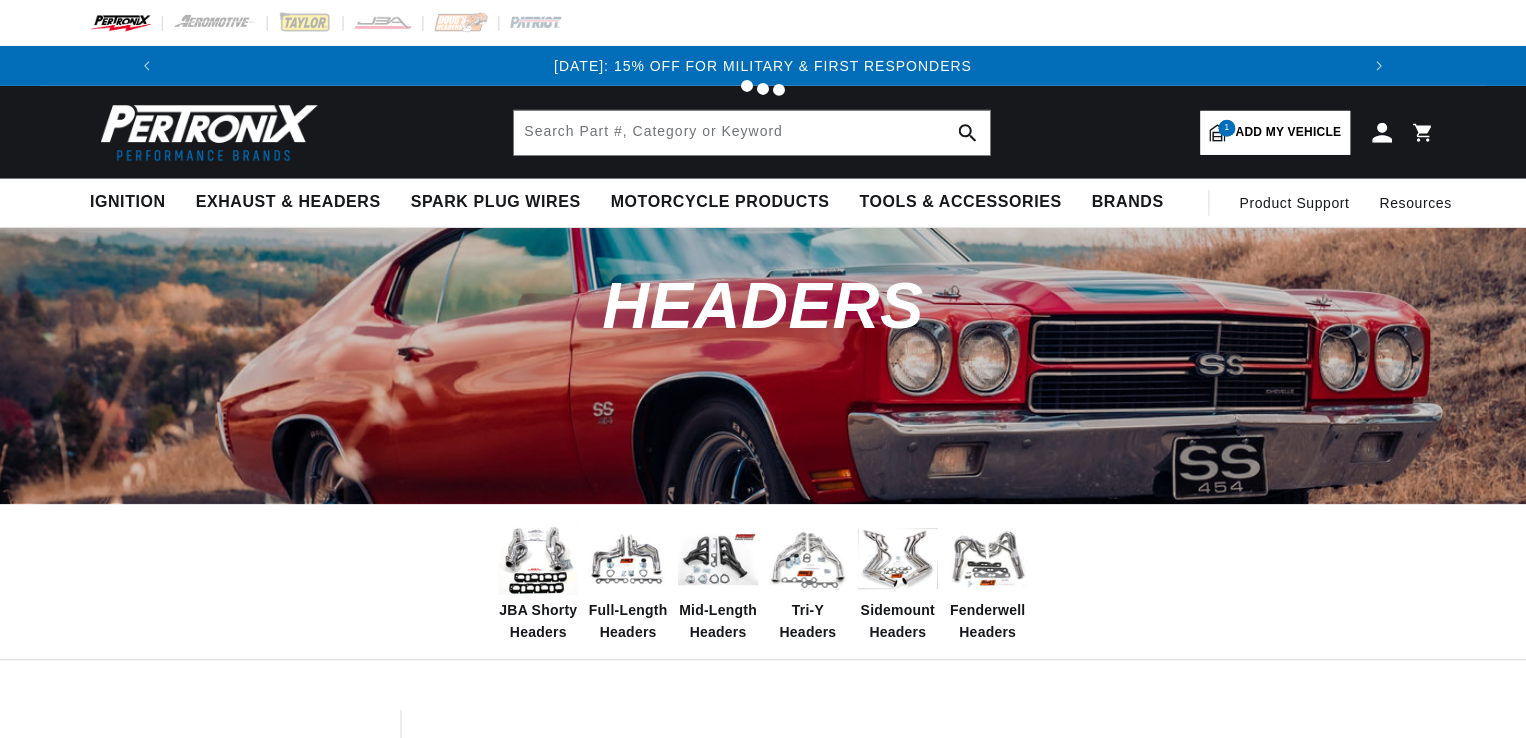 scroll, scrollTop: 0, scrollLeft: 0, axis: both 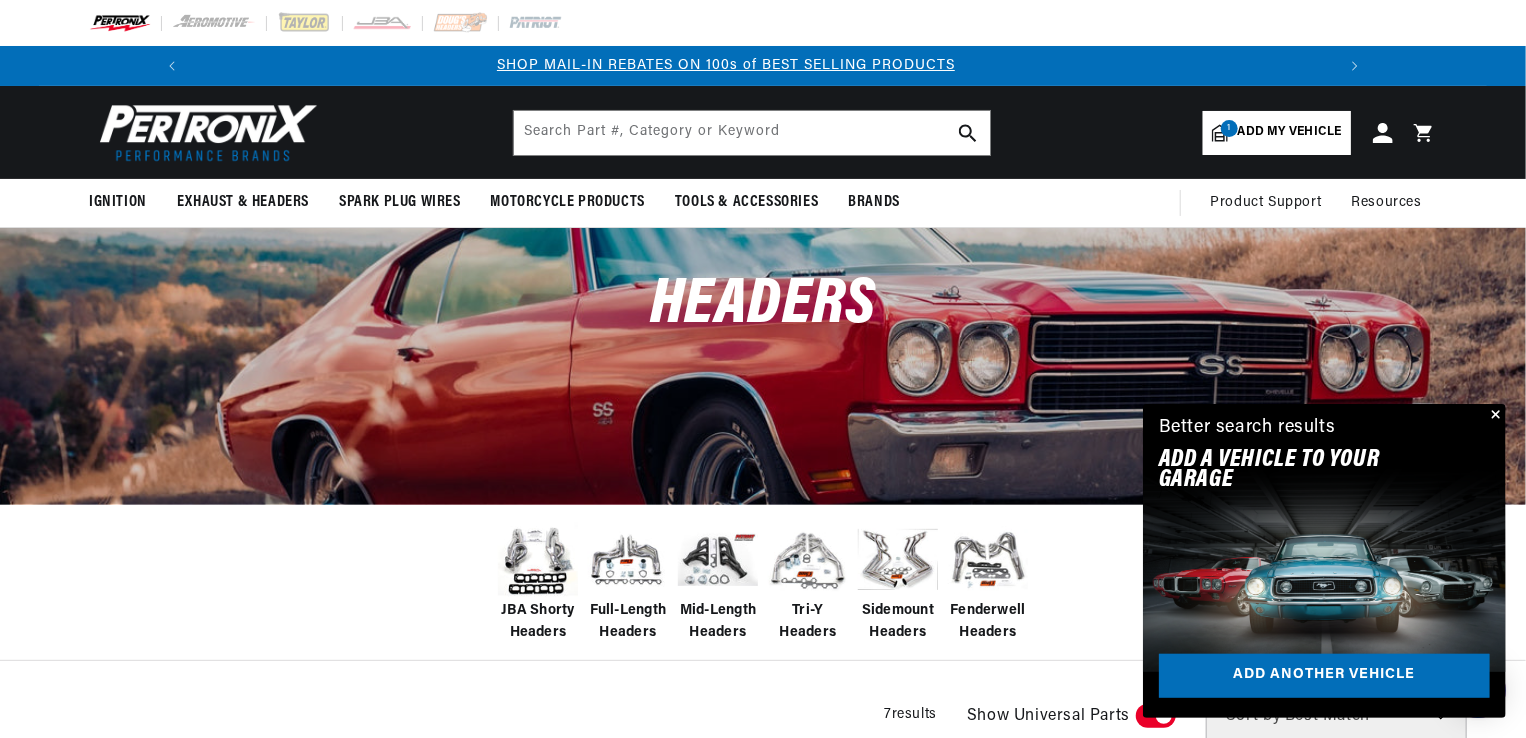 click on "Add my vehicle" at bounding box center (1290, 132) 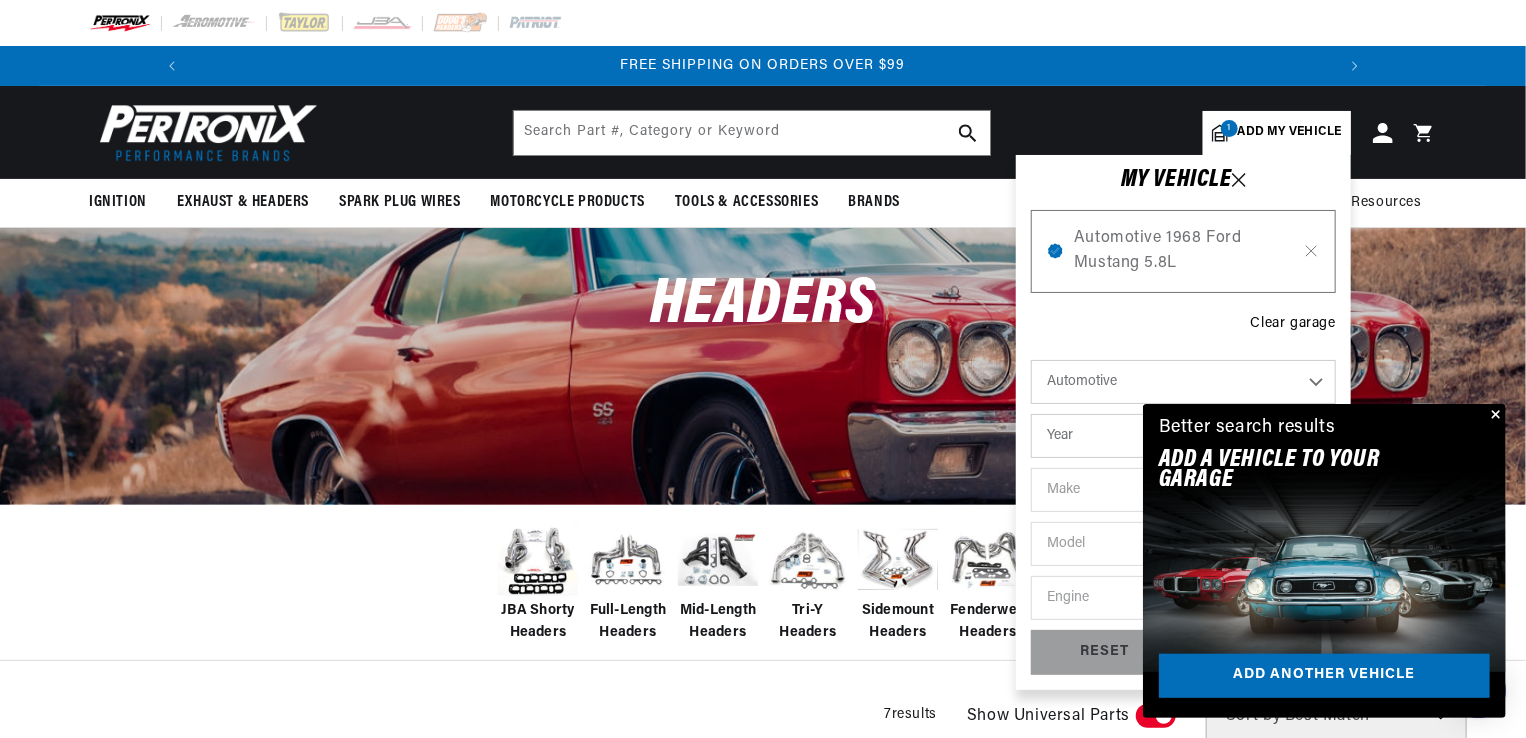 scroll, scrollTop: 0, scrollLeft: 2362, axis: horizontal 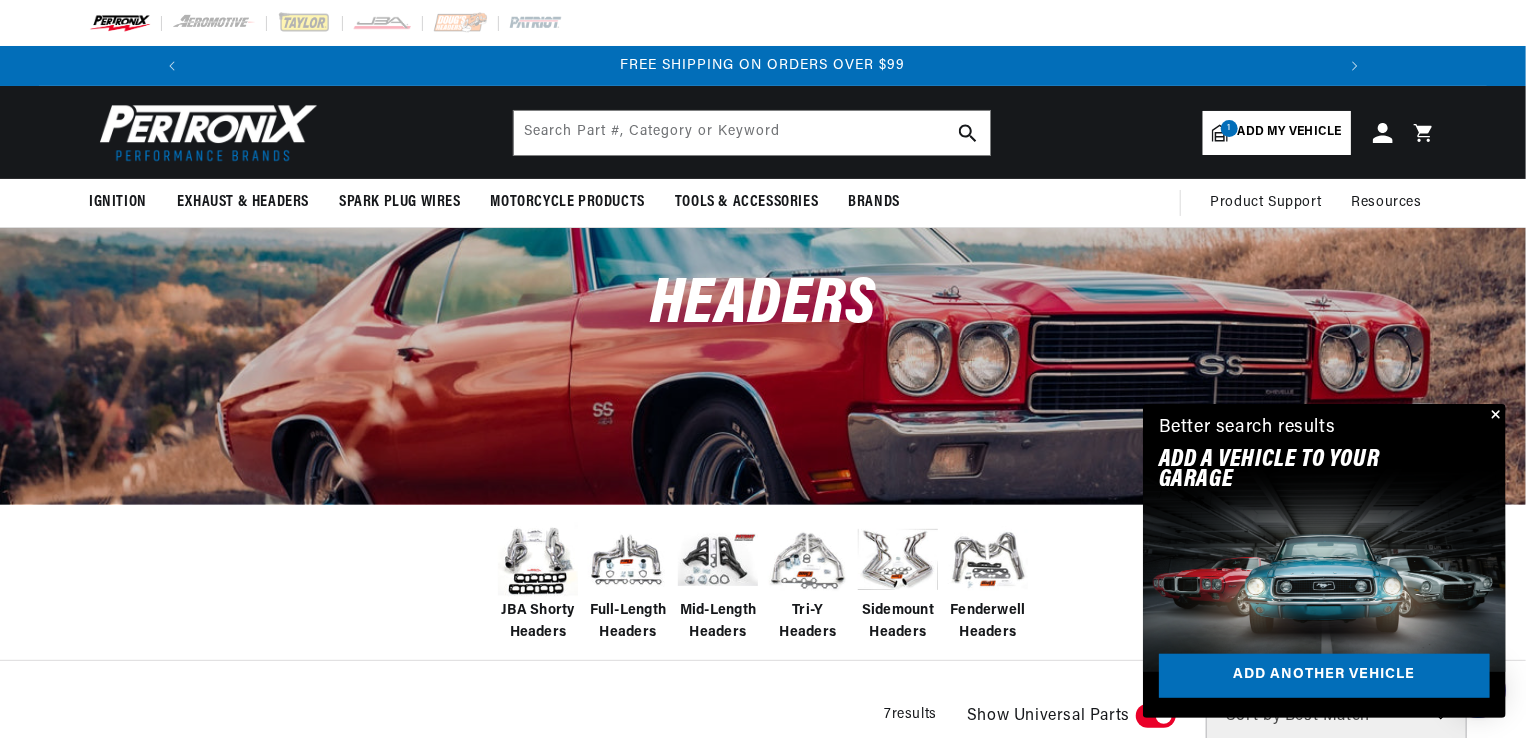 click on "Close dialog FIND THE RIGHT PARTS Take our quick quiz using the button below, answer a few simple questions, and we'll direct you to what you need. FIND MY PARTS Submit" at bounding box center [763, 369] 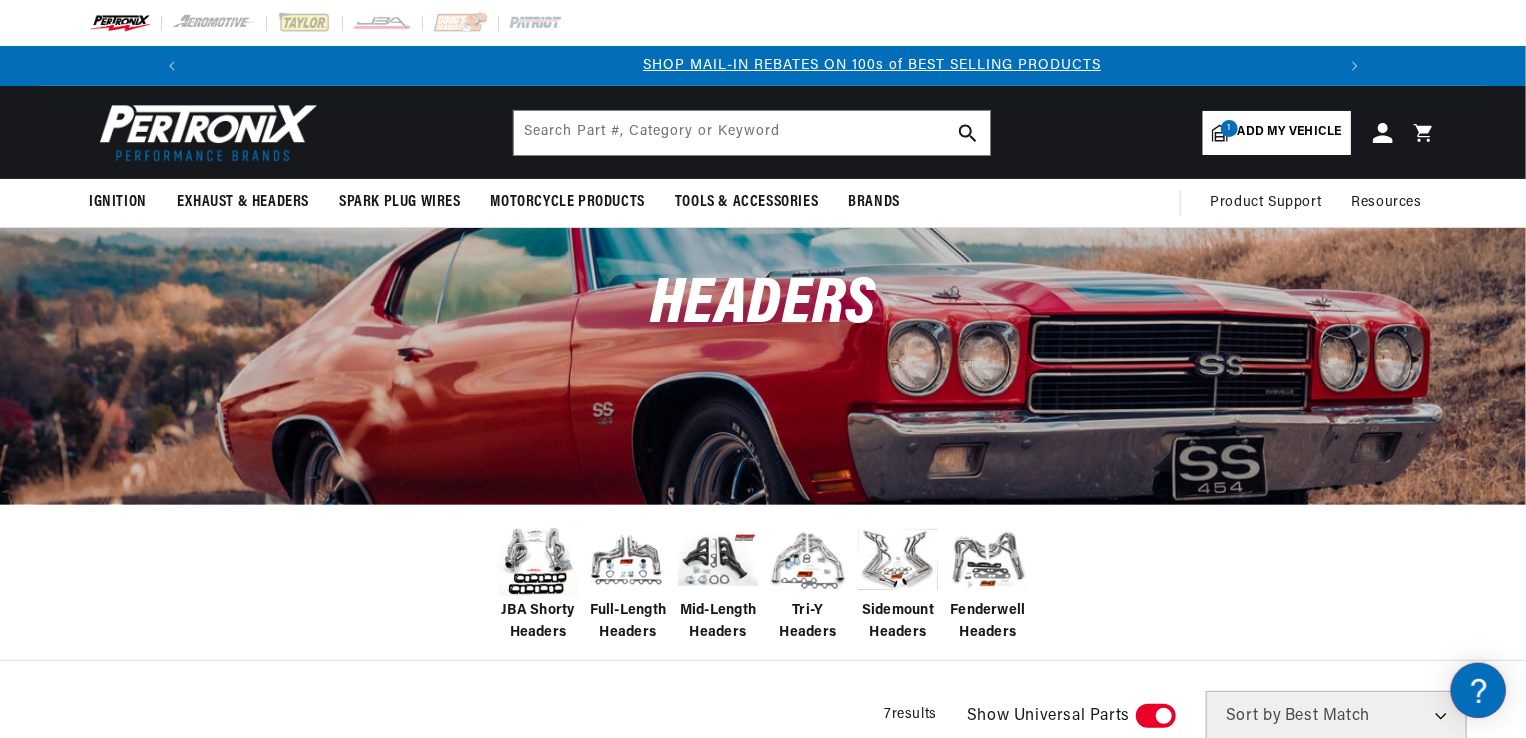 scroll, scrollTop: 0, scrollLeft: 1180, axis: horizontal 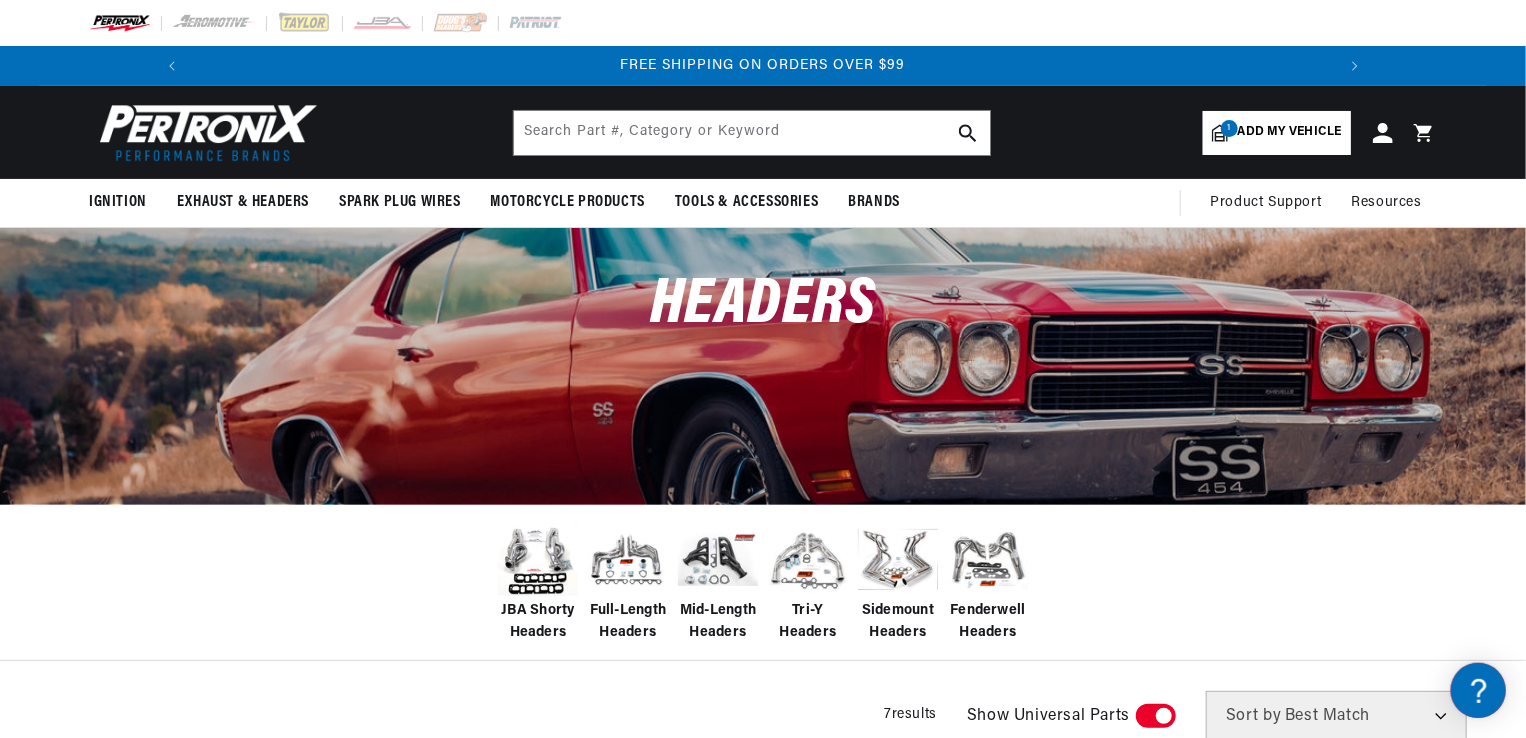 click on "Add my vehicle" at bounding box center (1290, 132) 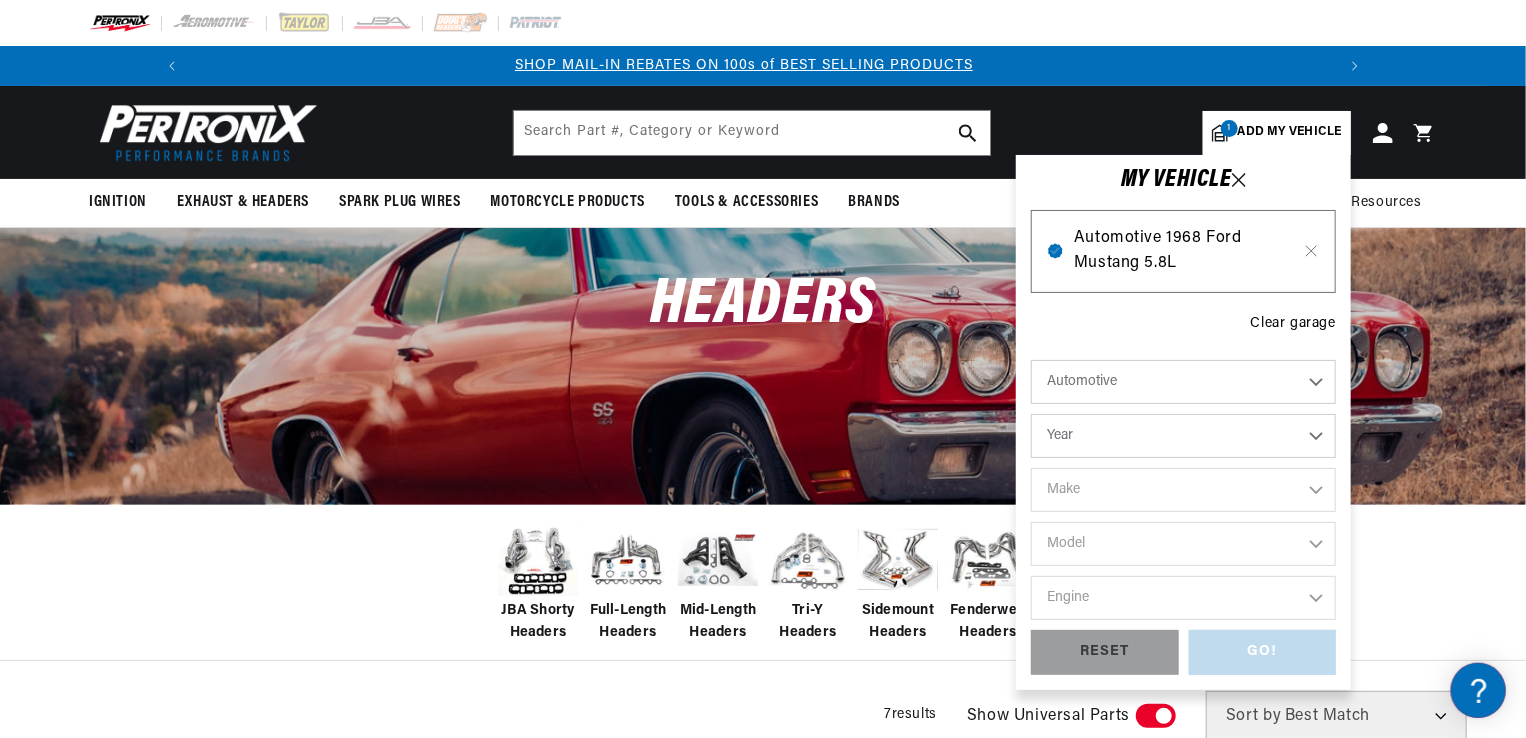 scroll, scrollTop: 0, scrollLeft: 1180, axis: horizontal 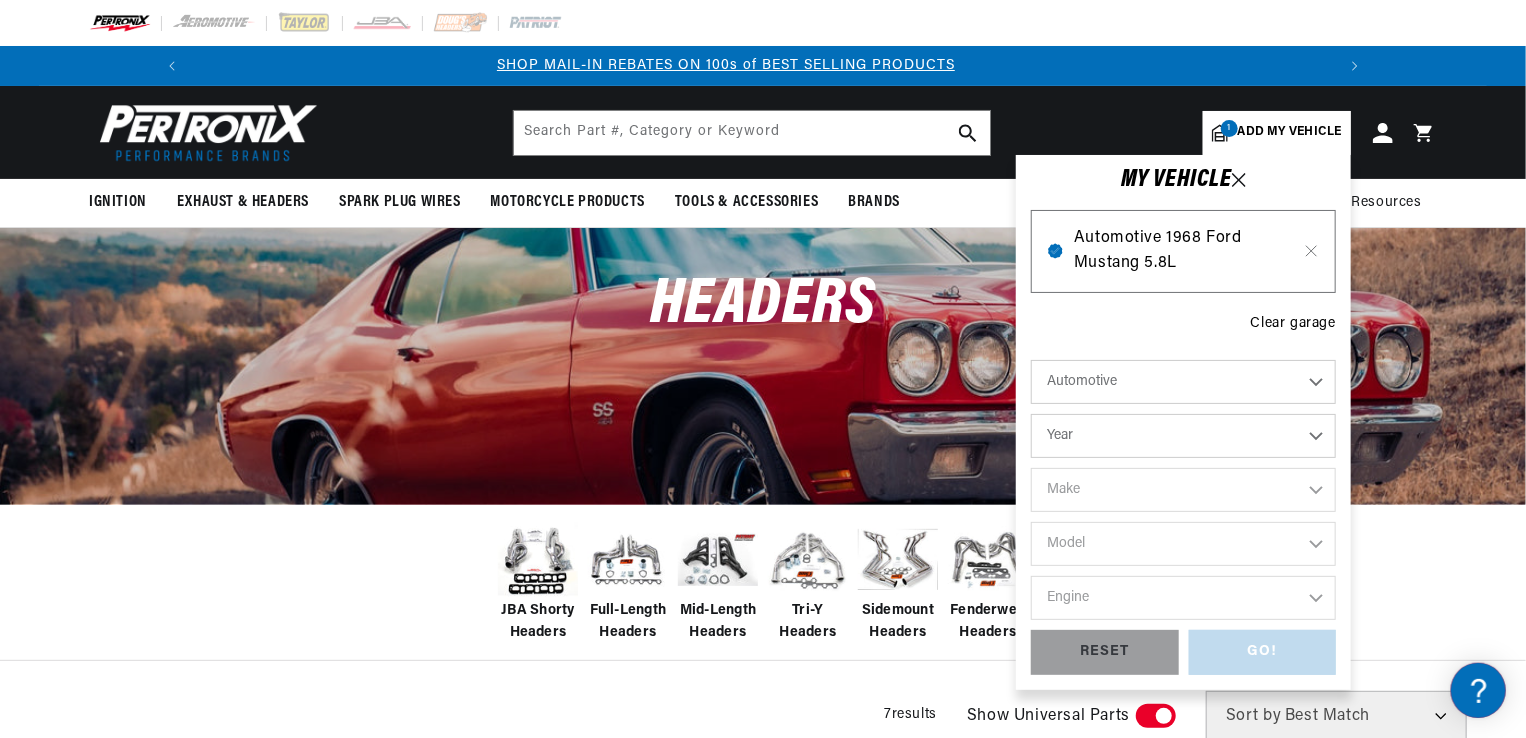 click on "Automotive 1968 Ford Mustang 5.8L" at bounding box center (1183, 251) 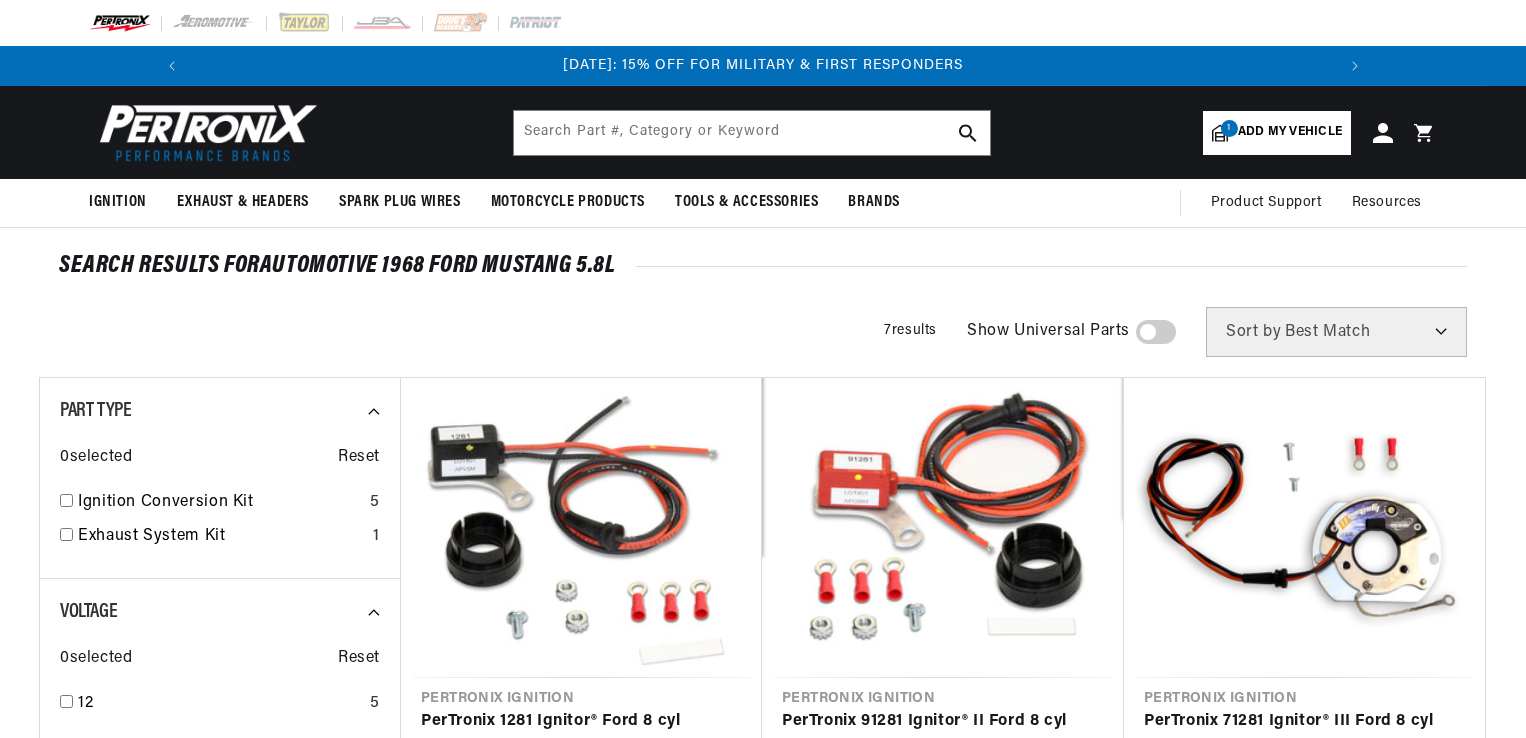 scroll, scrollTop: 0, scrollLeft: 0, axis: both 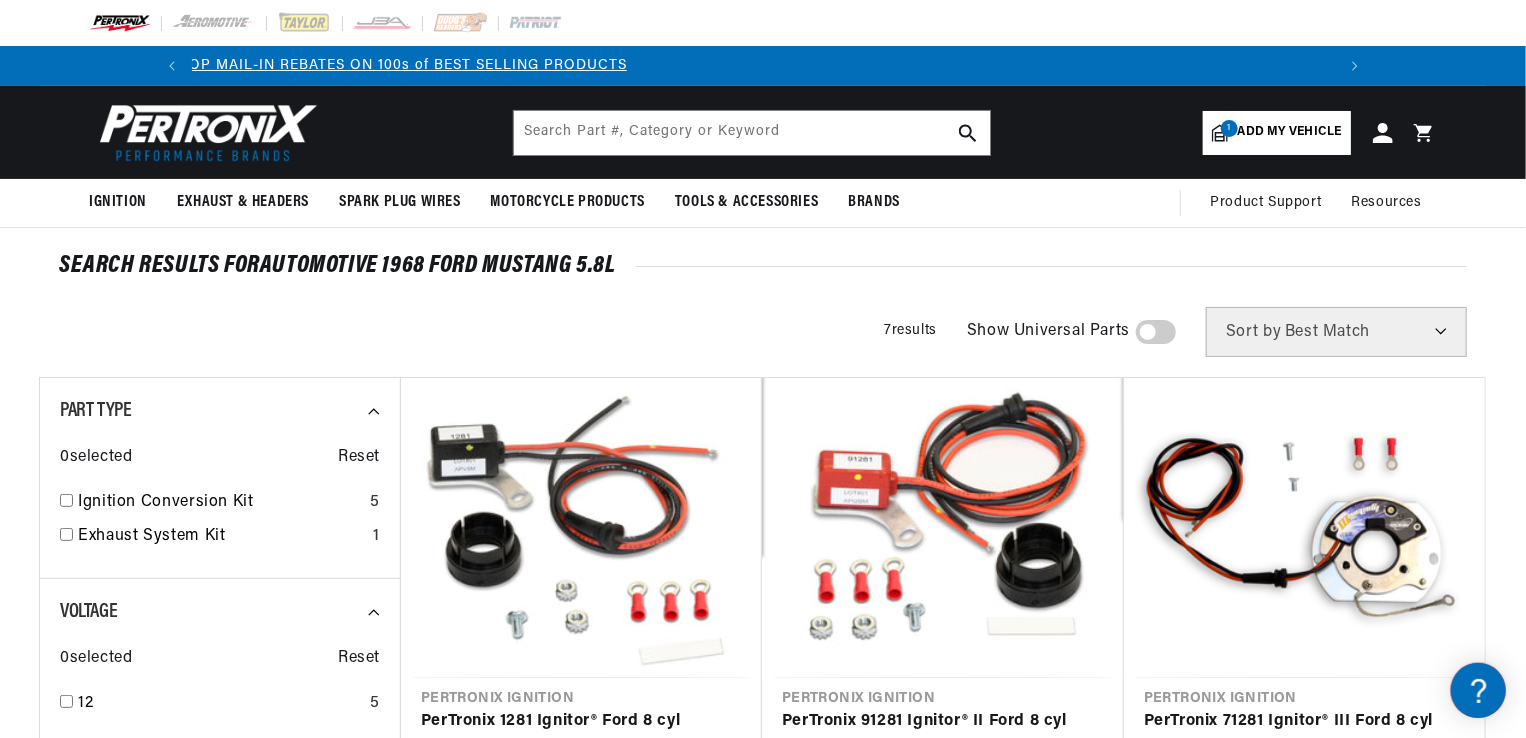 click on "SEARCH RESULTS FOR  Automotive 1968 Ford Mustang 5.8L
Filters
7  results
Show Universal Parts
Sort by
Best Match Featured Name, A-Z Name, Z-A Price, Low to High Price, High to Low
Part Type 0  selected
Reset
Ignition Conversion Kit 5 Exhaust System Kit 1 Voltage 0  selected
Reset
12 5 Brand 0  selected
Reset
JBA Performance Exhaust 1 Patriot Exhaust 1 Pertronix Ignition 5 Industry 0  selected
Reset
Automotive 6 Industrial 3 Marine 3 Price 0  selected
Reset
$100 - $249 5 $250 - $499 2 —
Apply Price Range
Stock 0  selected
Reset
In-stock Only 4 Pertronix Ignition PerTronix 1281 Ignitor® Ford 8 cyl Electronic Ignition Conversion Kit Part Number:  1281 $117.95 Pertronix Ignition PerTronix 91281 Ignitor® II Ford 8 cyl Electronic Ignition Conversion Kit Part Number:  91281 $172.95 Pertronix Ignition 7" at bounding box center (763, 1116) 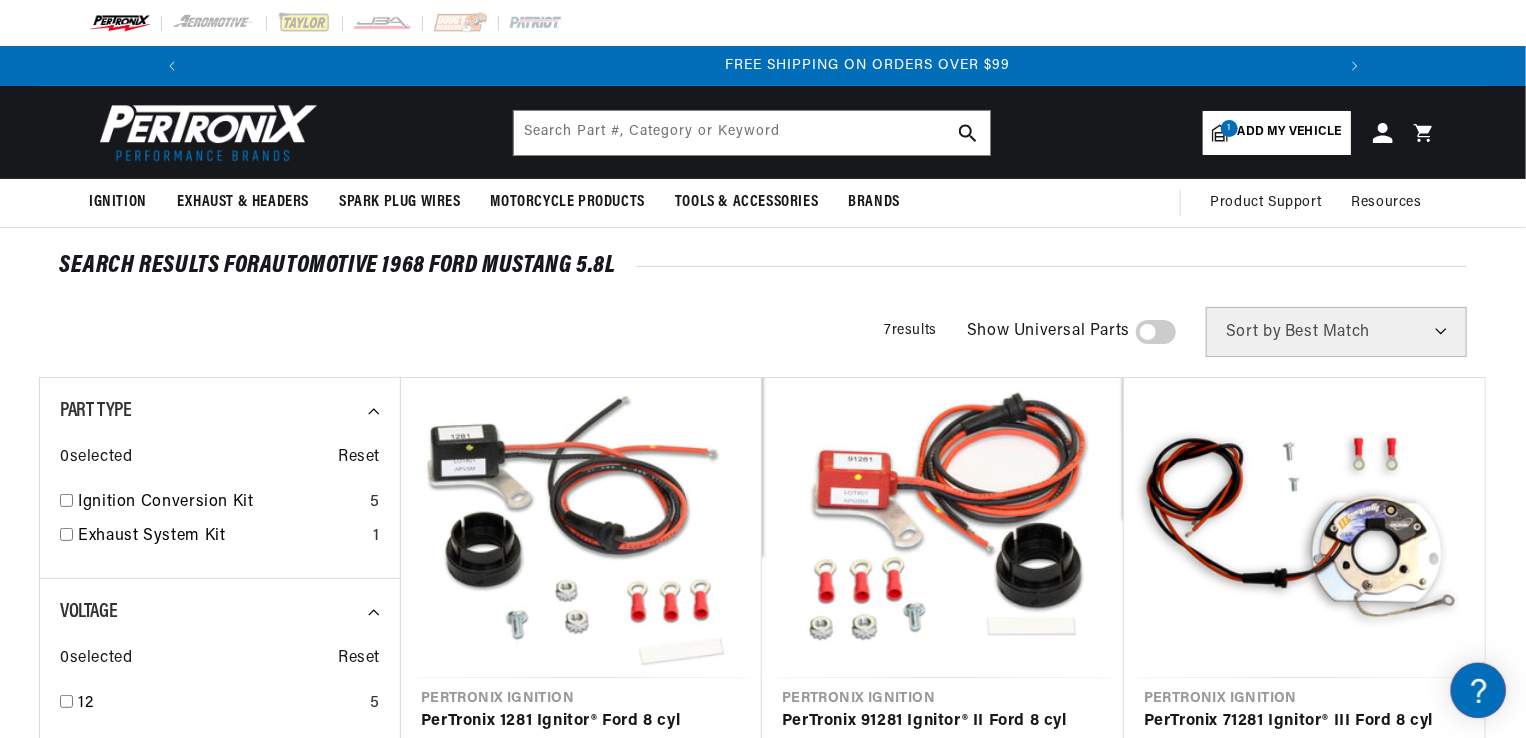 scroll, scrollTop: 0, scrollLeft: 2362, axis: horizontal 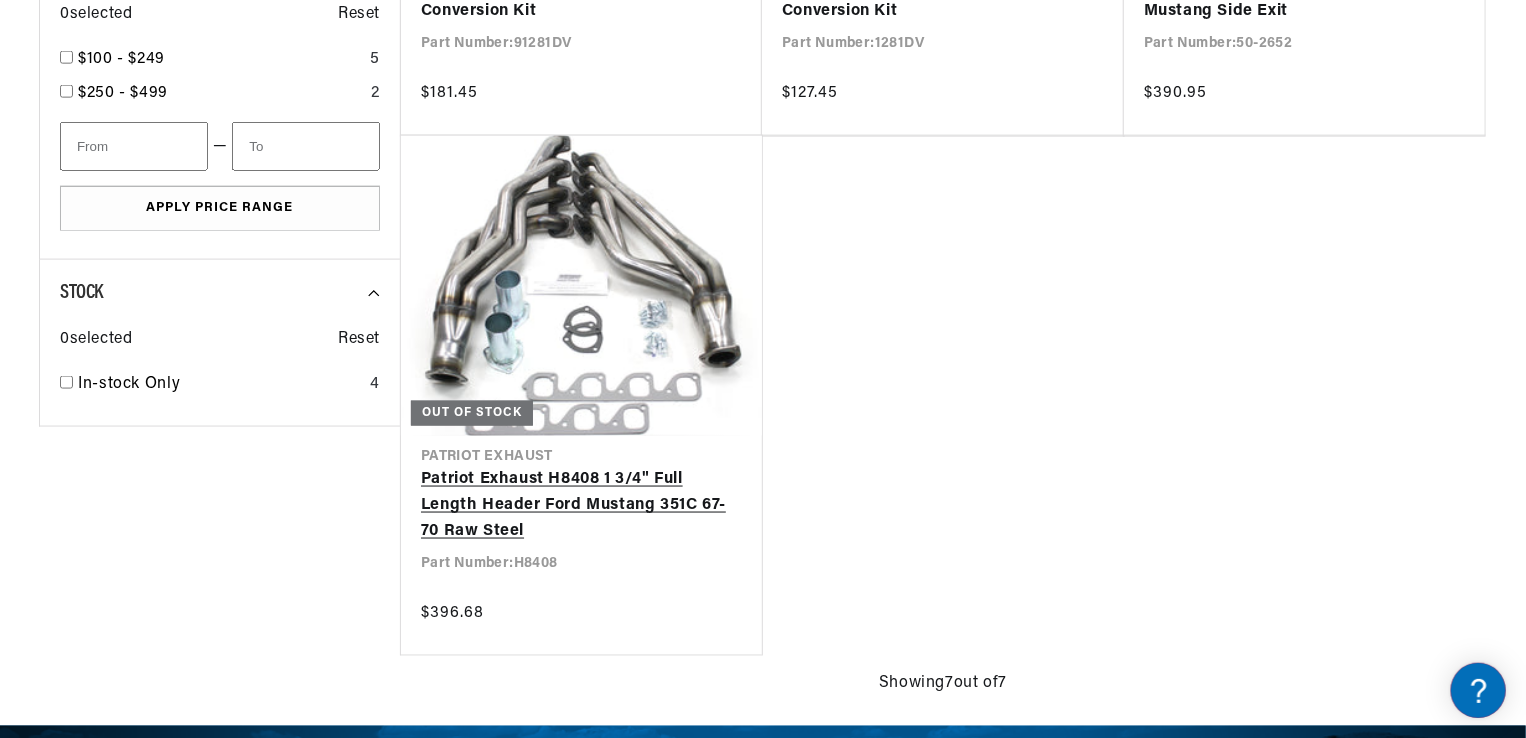 click on "Patriot Exhaust H8408 1 3/4" Full Length Header Ford Mustang 351C 67-70 Raw Steel" at bounding box center [581, 505] 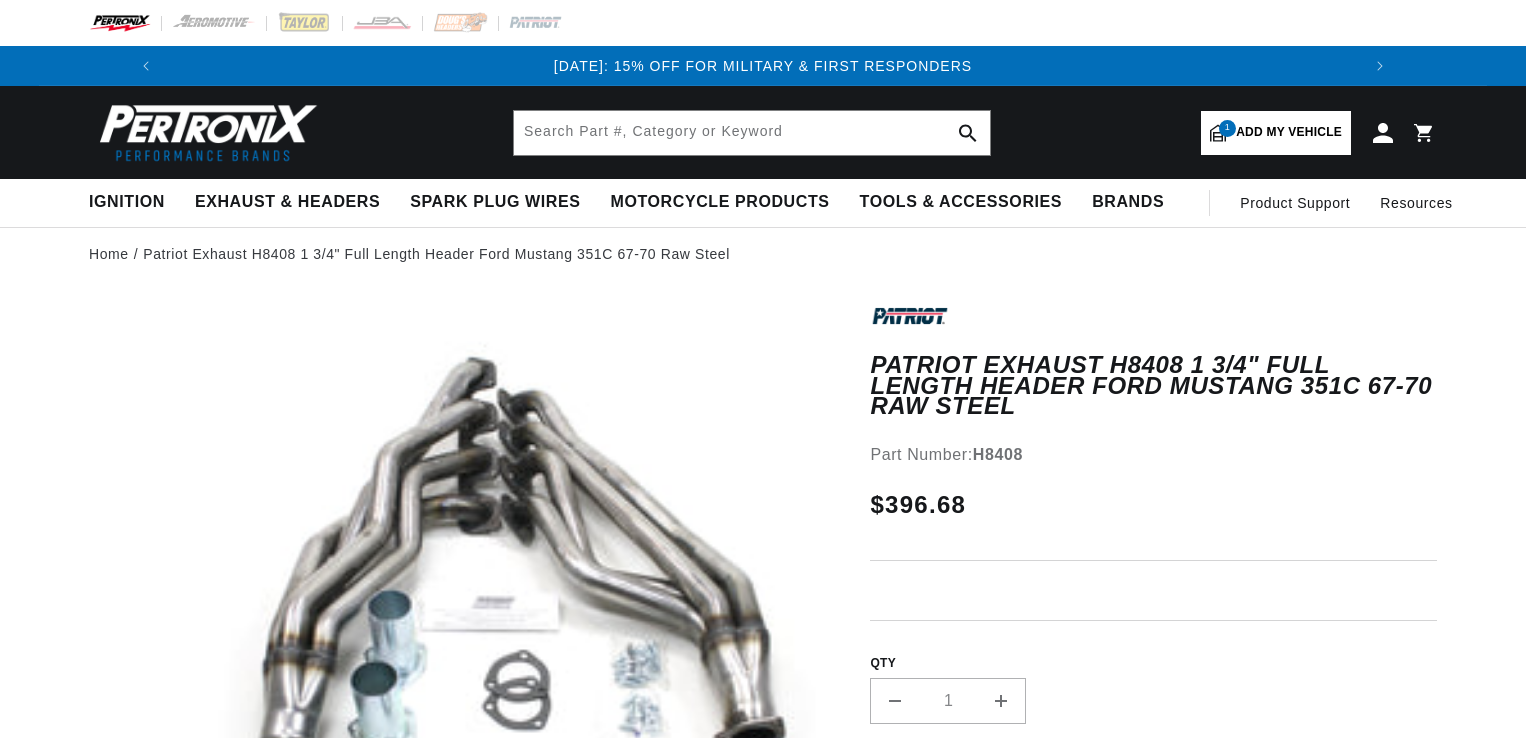 scroll, scrollTop: 0, scrollLeft: 0, axis: both 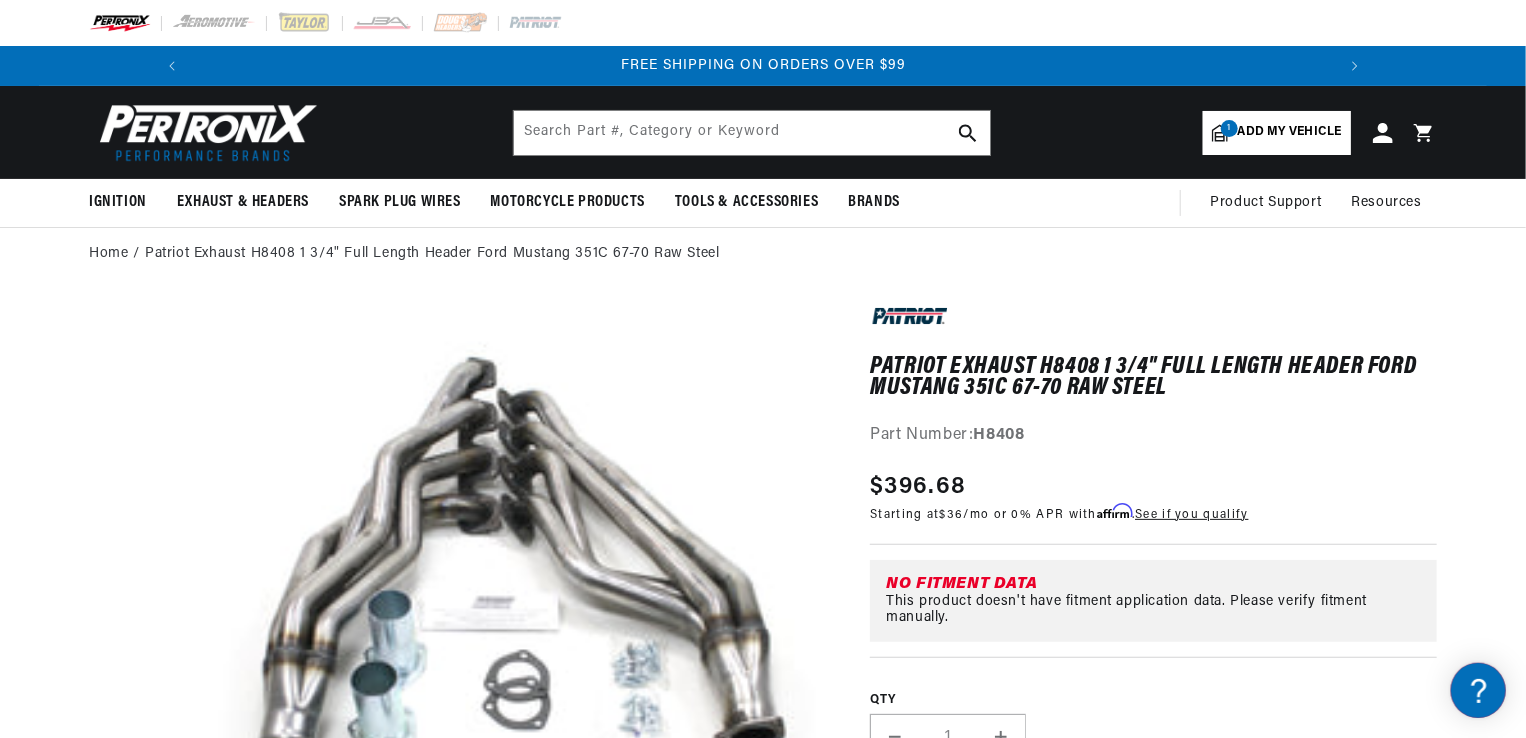 click on "Patriot Exhaust H8408 1 3/4" Full Length Header Ford Mustang 351C 67-70 Raw Steel
Patriot Exhaust H8408 1 3/4" Full Length Header Ford Mustang 351C 67-70 Raw Steel
Part Number:  H8408
Skip to product information
Open media 1 in modal
Highlights" at bounding box center [763, 1006] 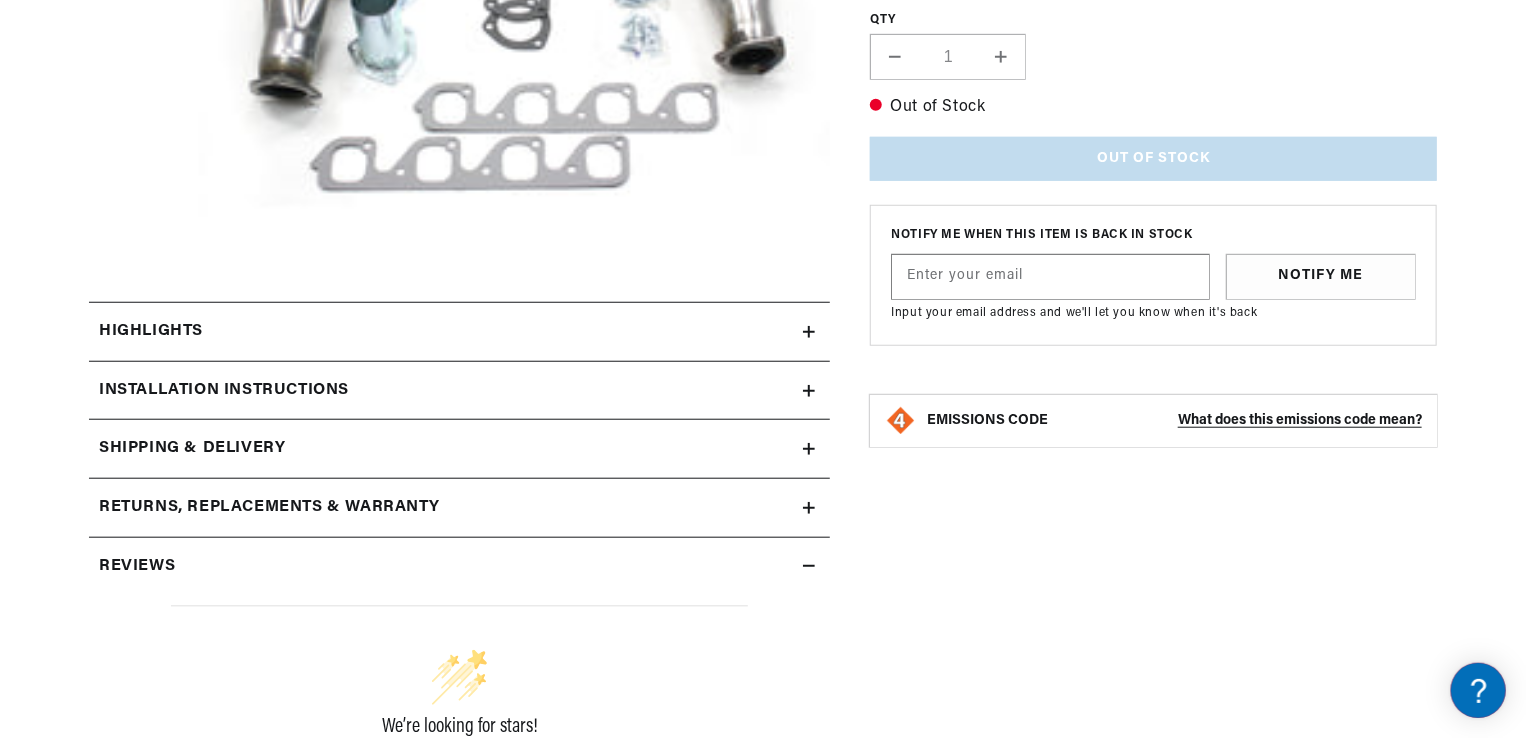 scroll, scrollTop: 714, scrollLeft: 0, axis: vertical 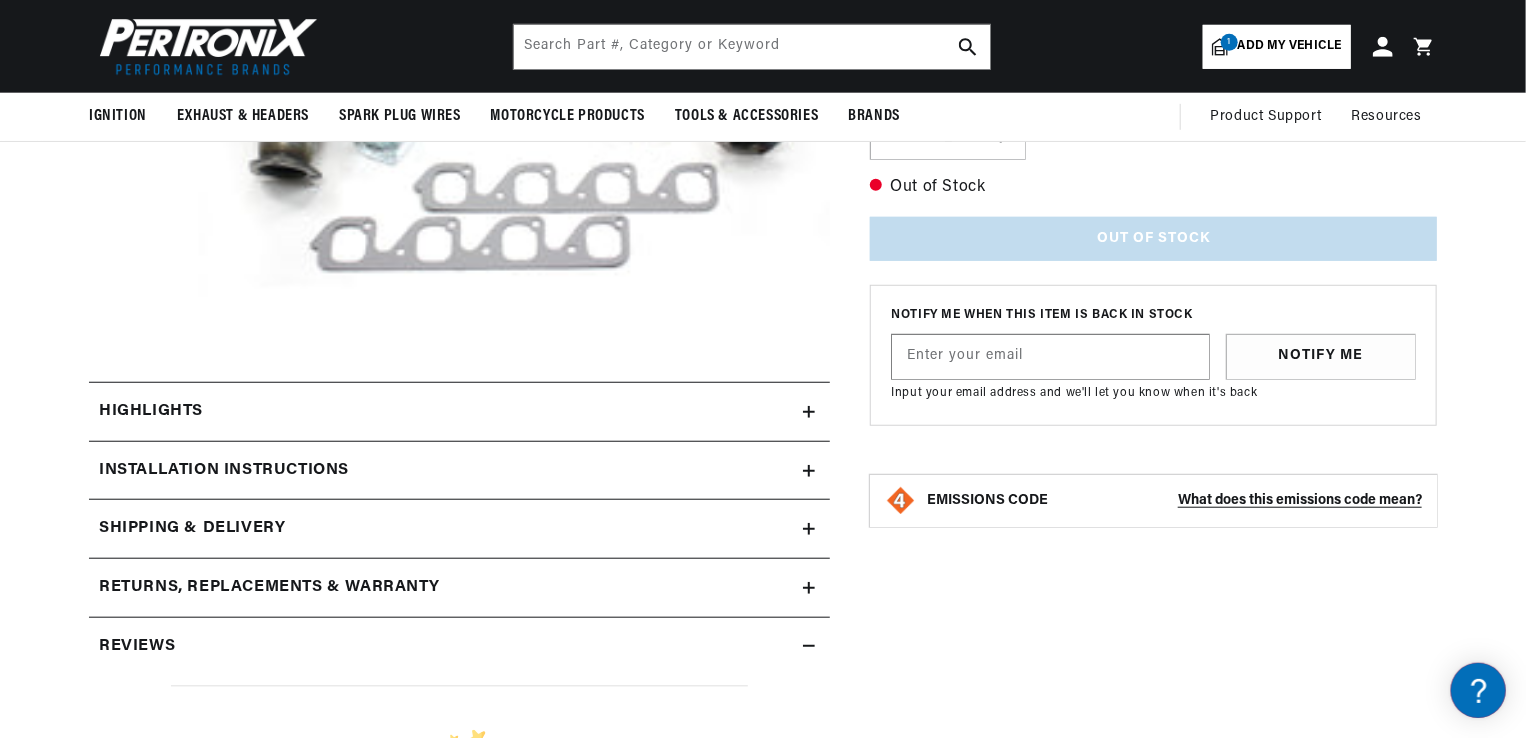 click on "Highlights" at bounding box center (459, 412) 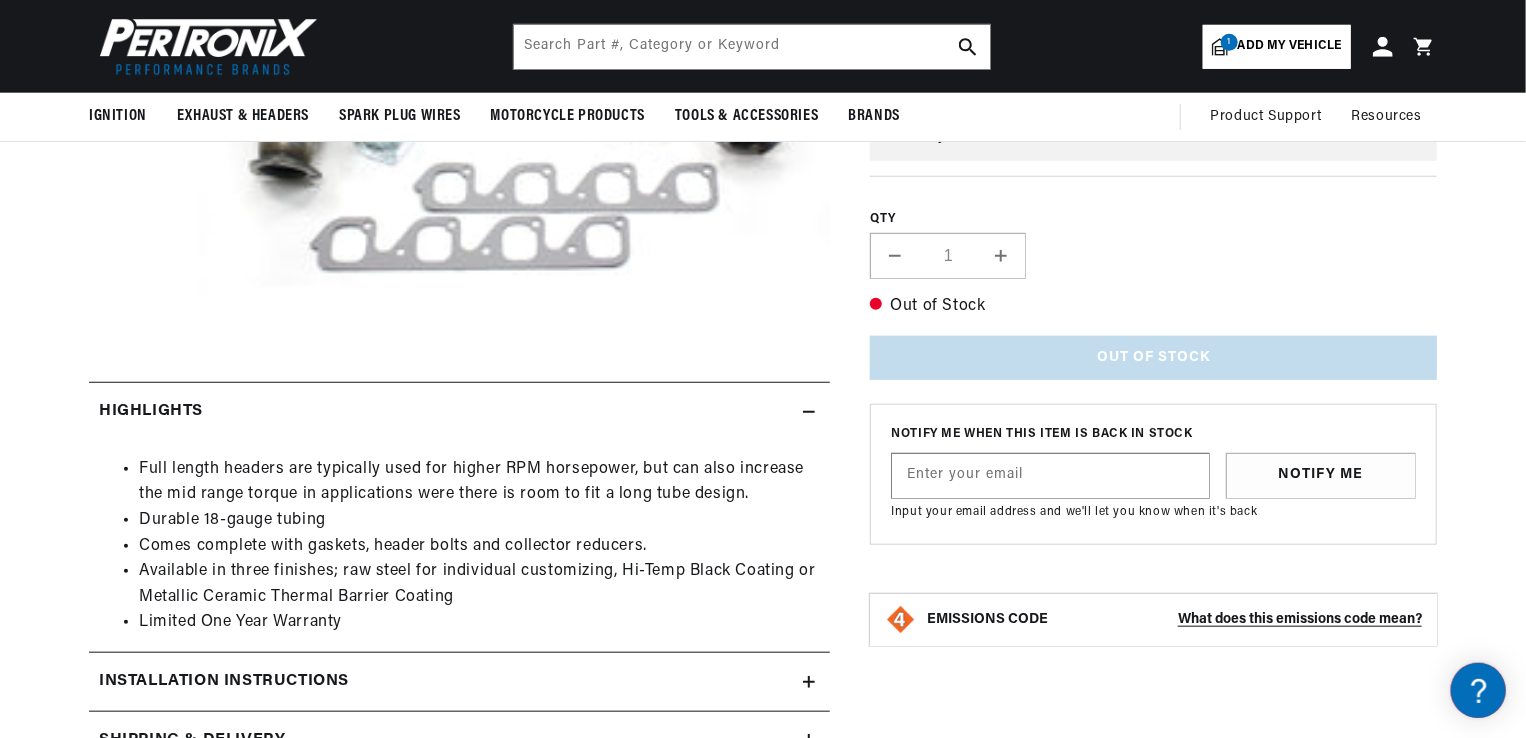 scroll, scrollTop: 0, scrollLeft: 2362, axis: horizontal 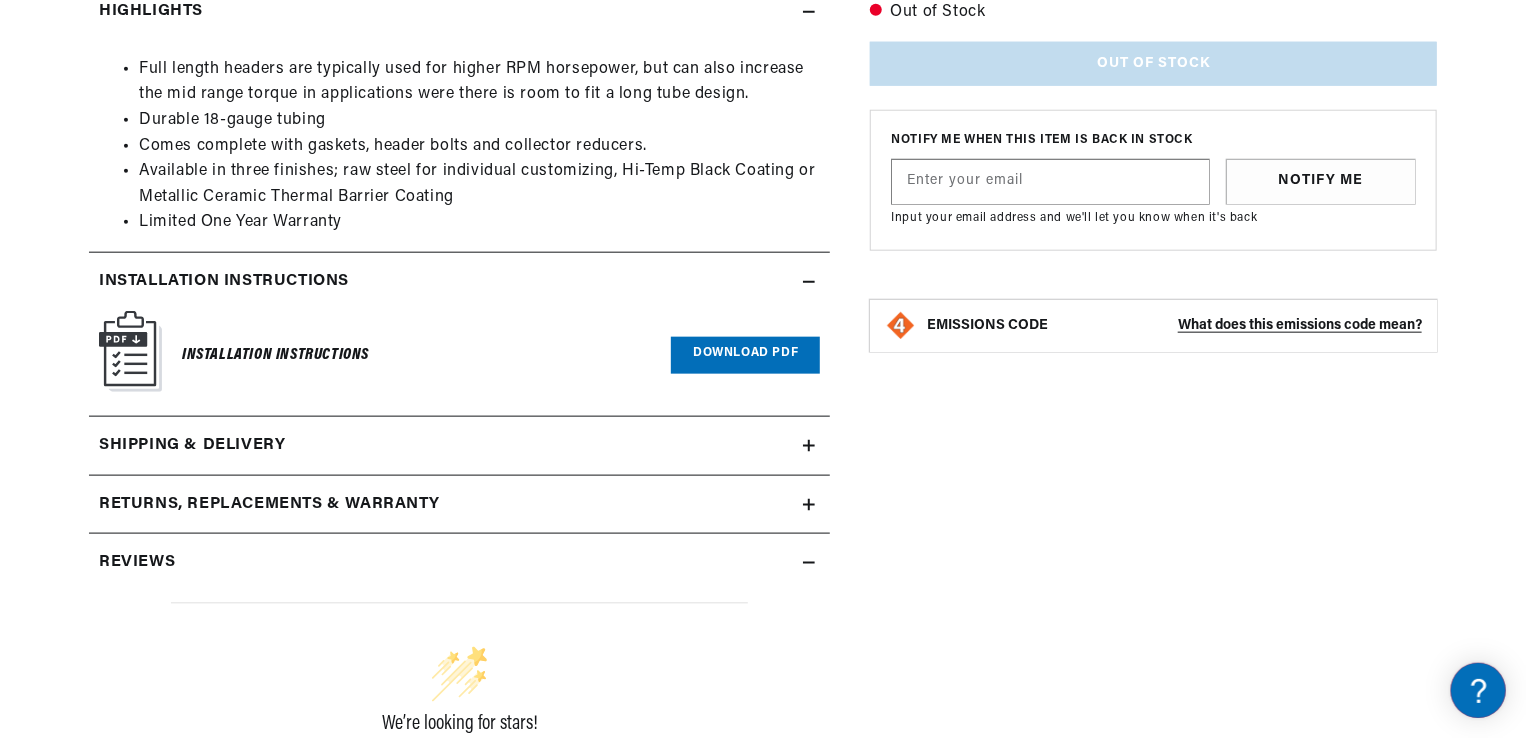 click on "Download PDF" at bounding box center (745, 355) 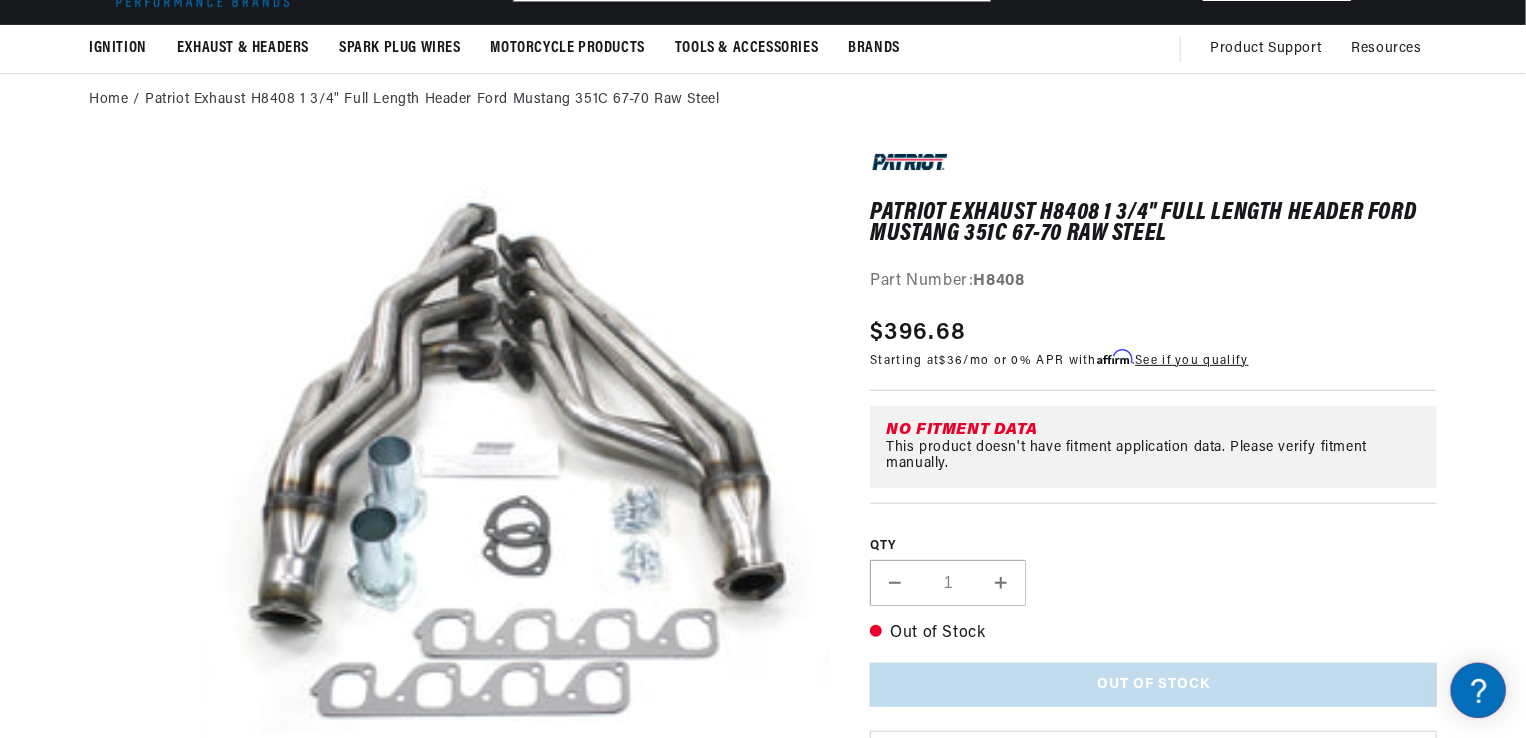 scroll, scrollTop: 160, scrollLeft: 0, axis: vertical 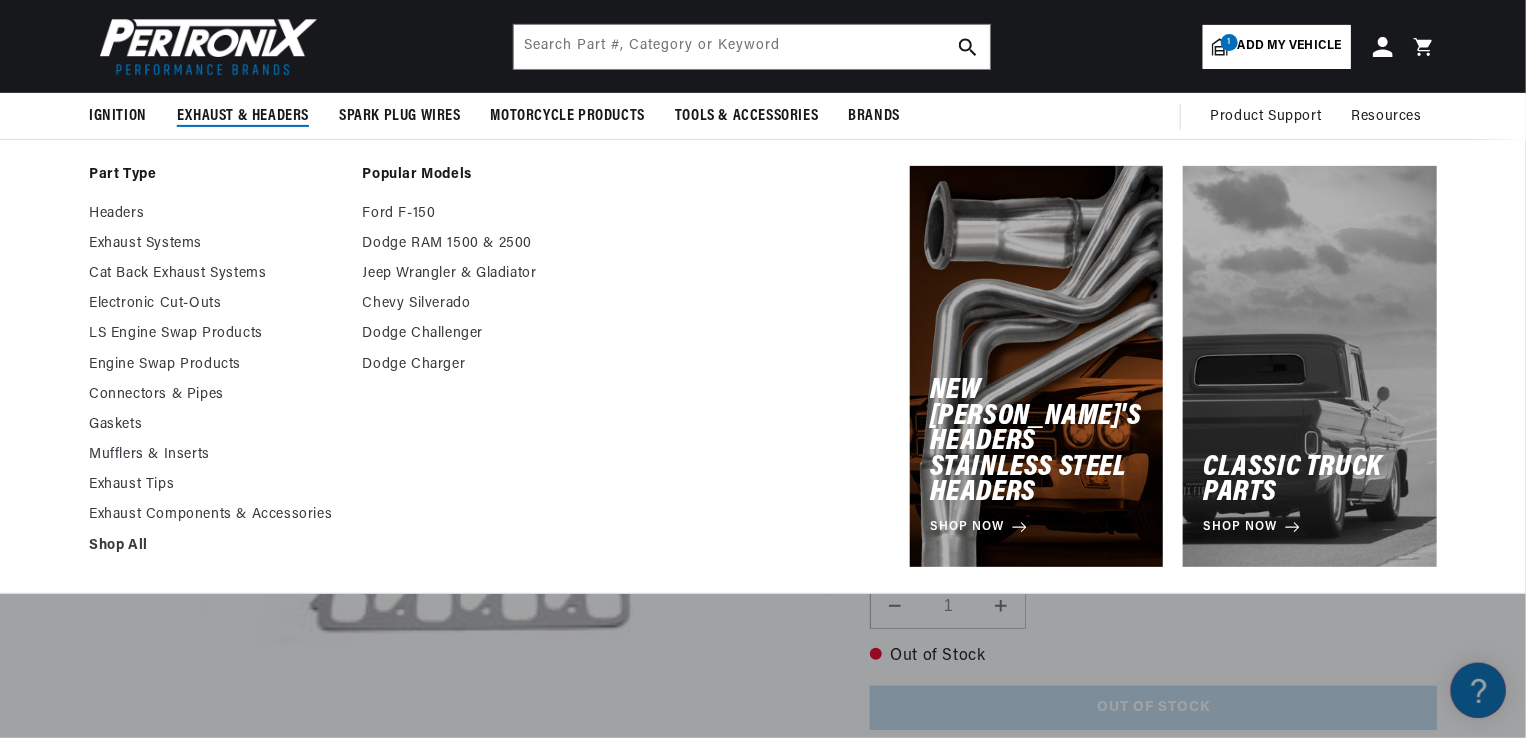 drag, startPoint x: 241, startPoint y: 99, endPoint x: 503, endPoint y: -74, distance: 313.96338 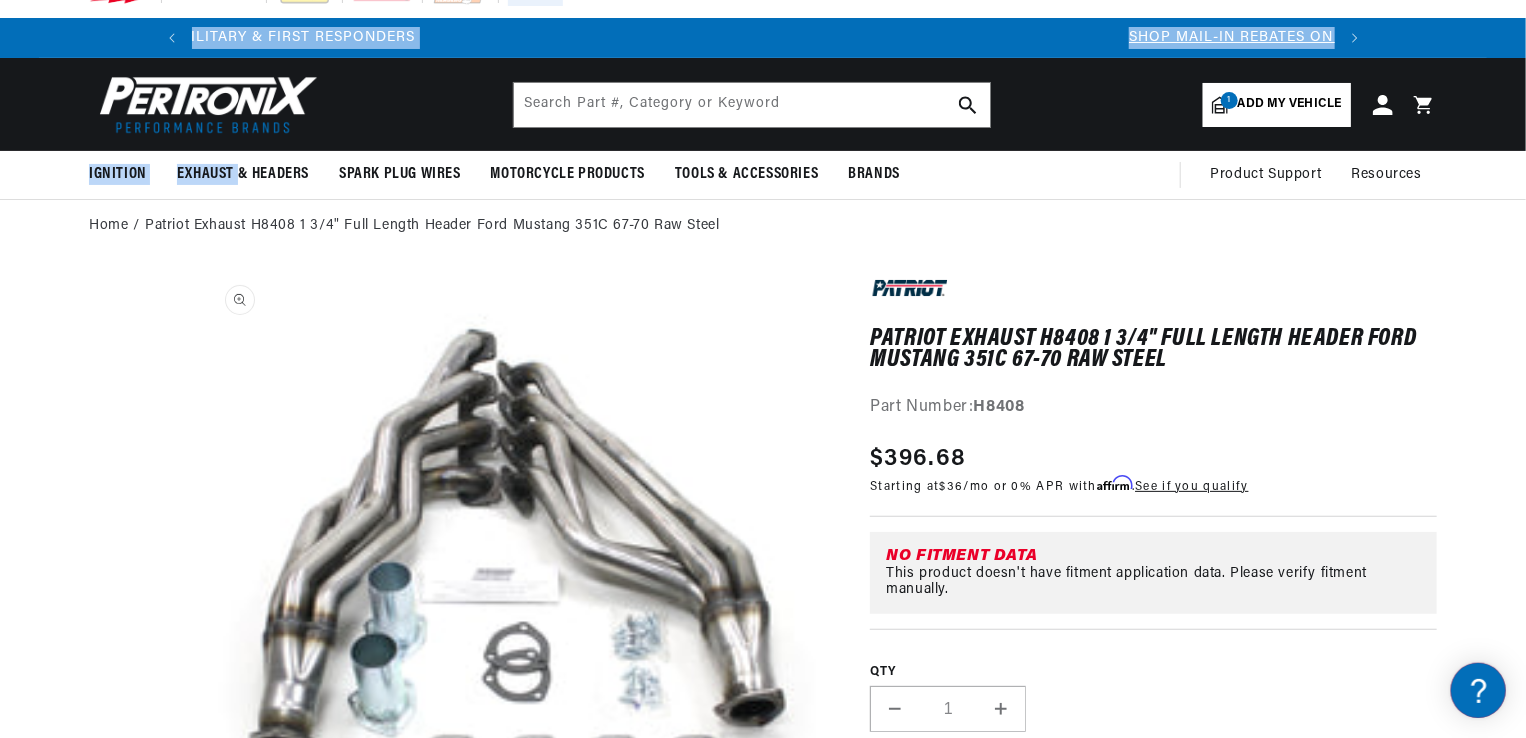 scroll, scrollTop: 0, scrollLeft: 0, axis: both 